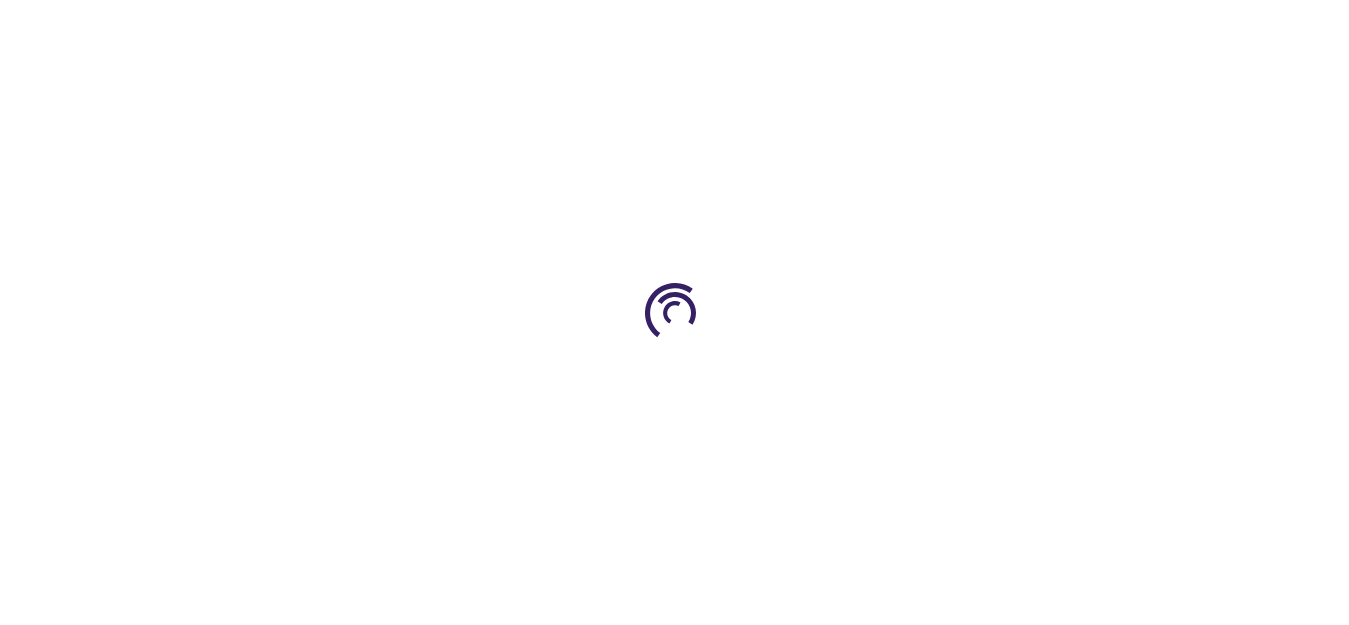 scroll, scrollTop: 0, scrollLeft: 0, axis: both 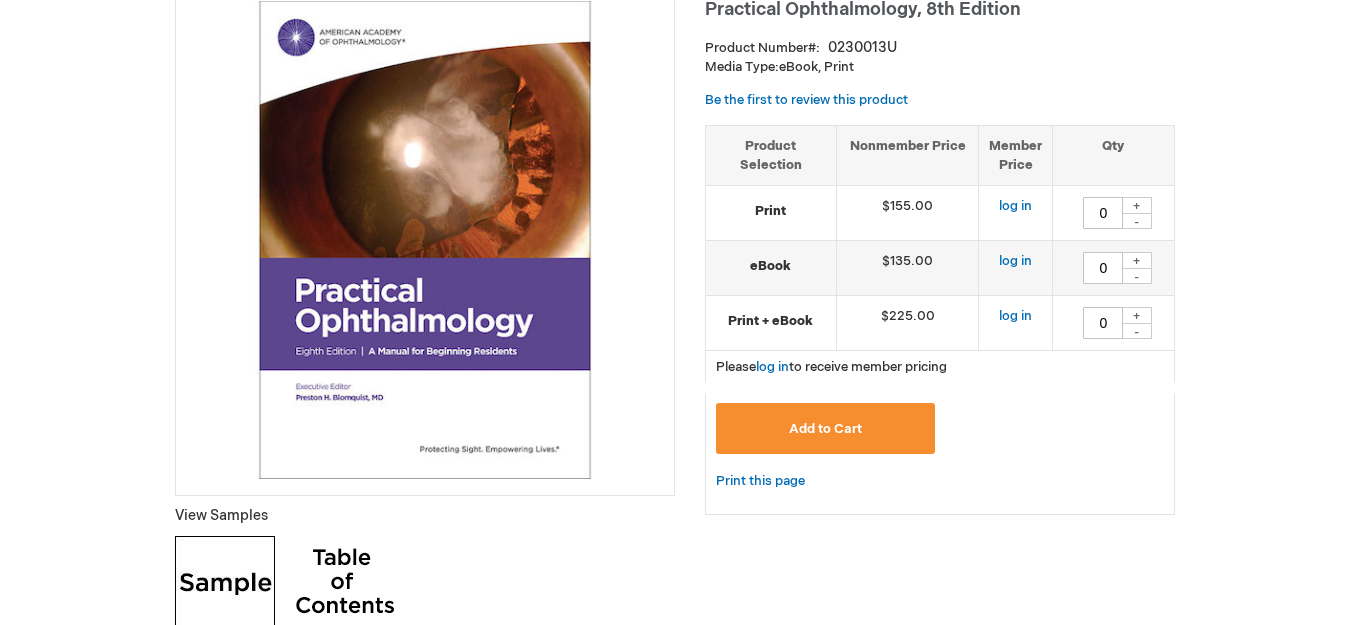 click at bounding box center [425, 240] 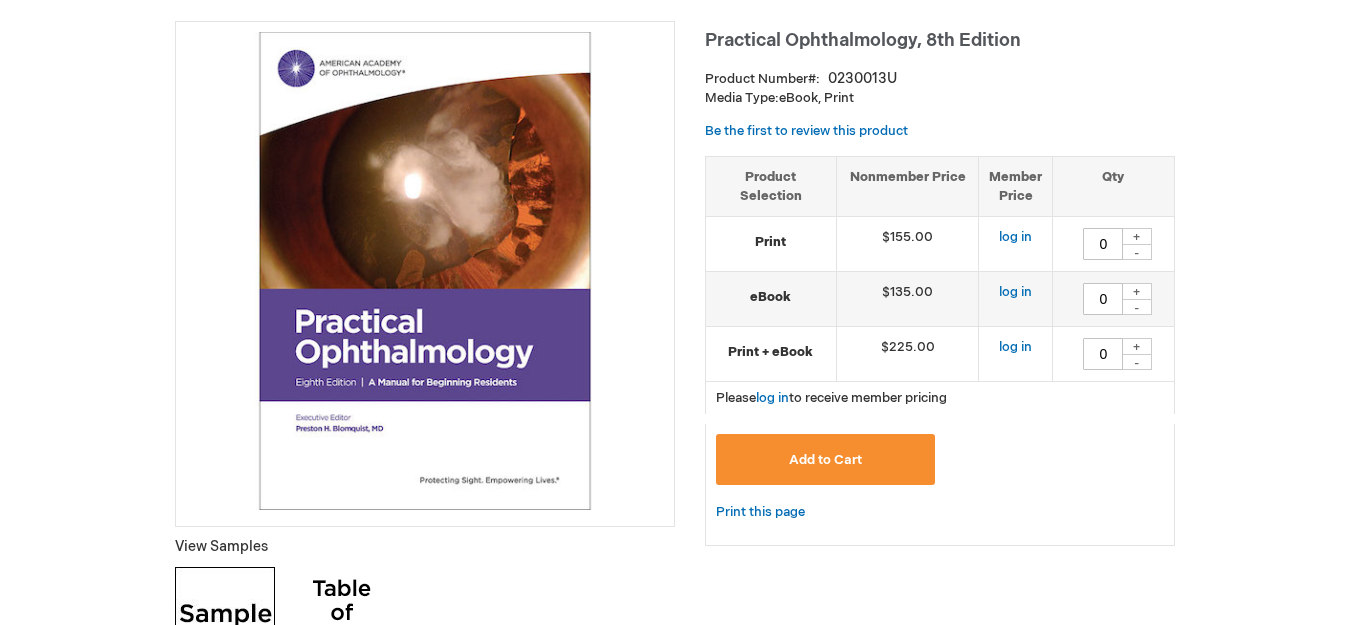 scroll, scrollTop: 306, scrollLeft: 0, axis: vertical 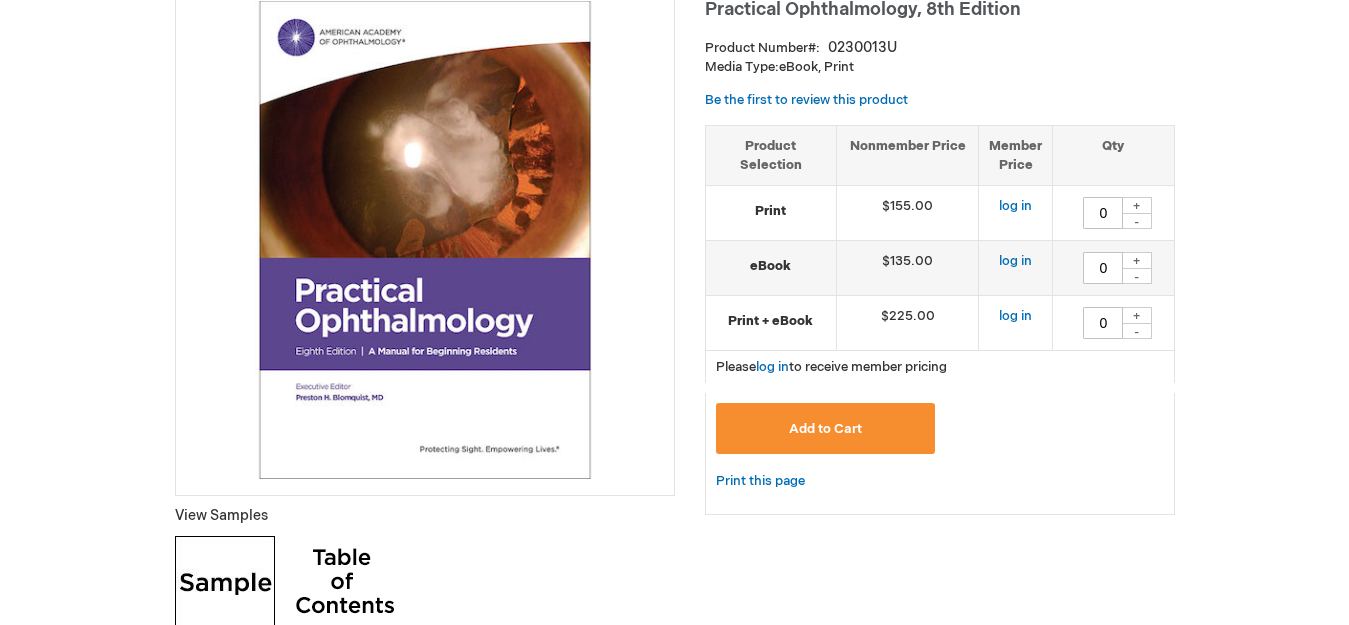 click at bounding box center [425, 240] 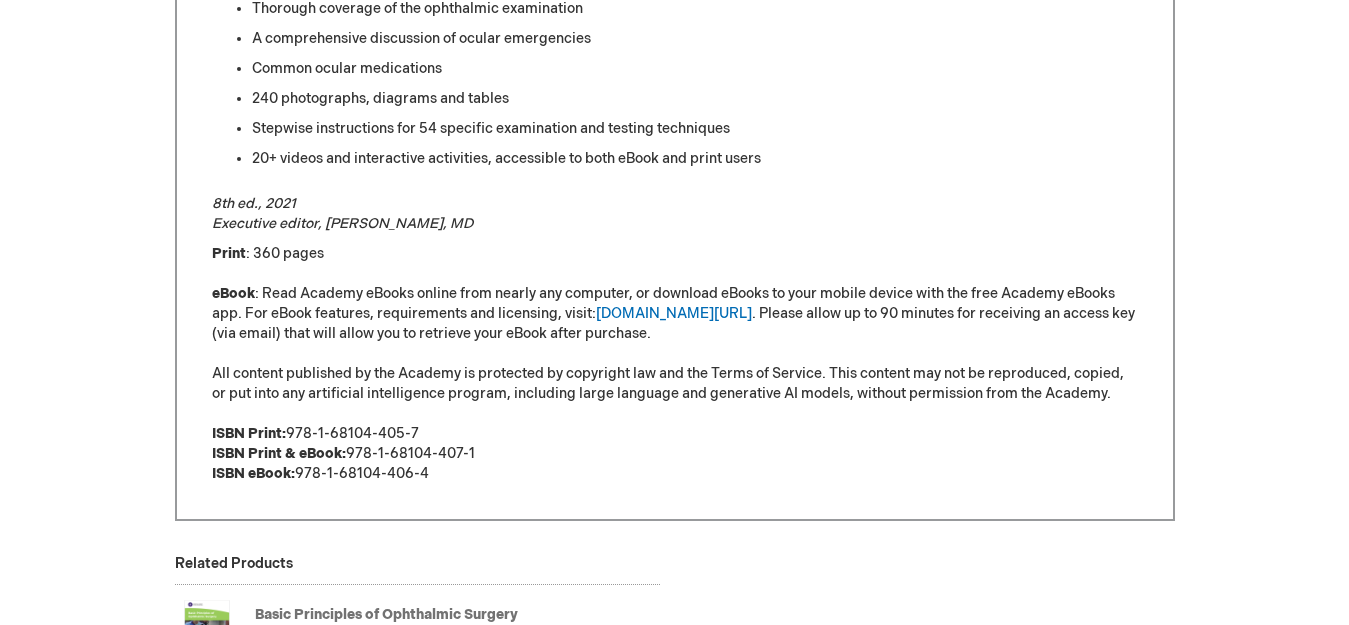 scroll, scrollTop: 1734, scrollLeft: 0, axis: vertical 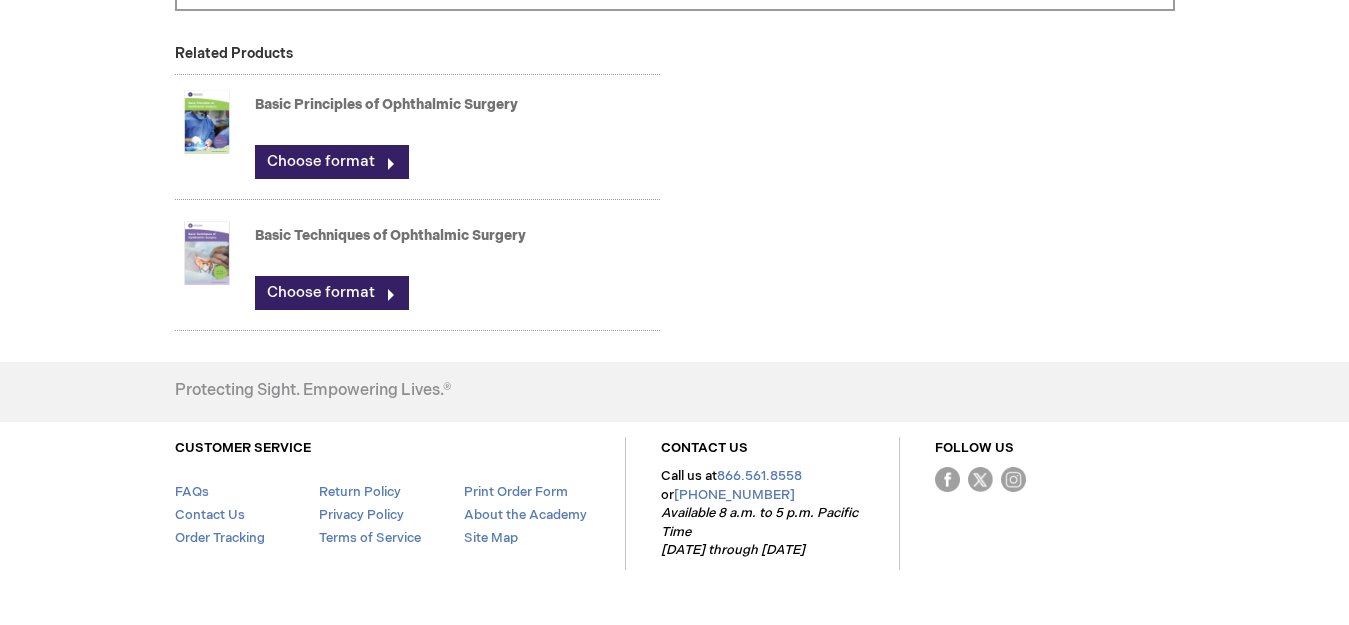 click at bounding box center (207, 122) 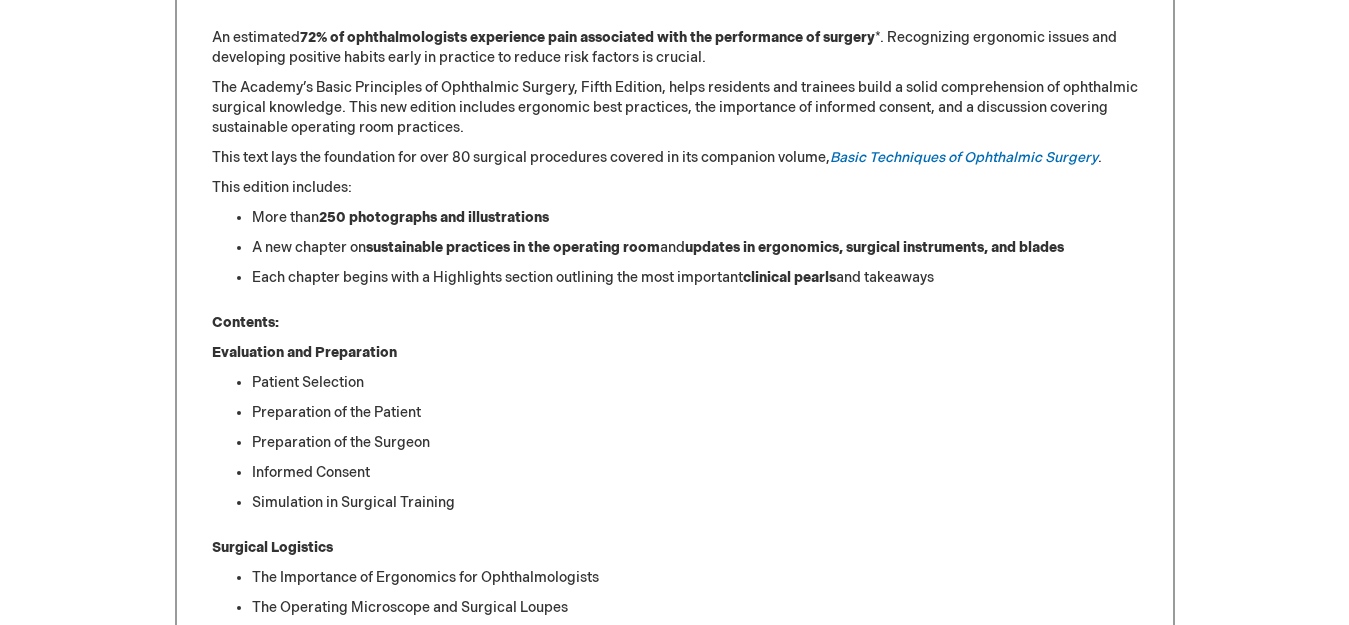 scroll, scrollTop: 1020, scrollLeft: 0, axis: vertical 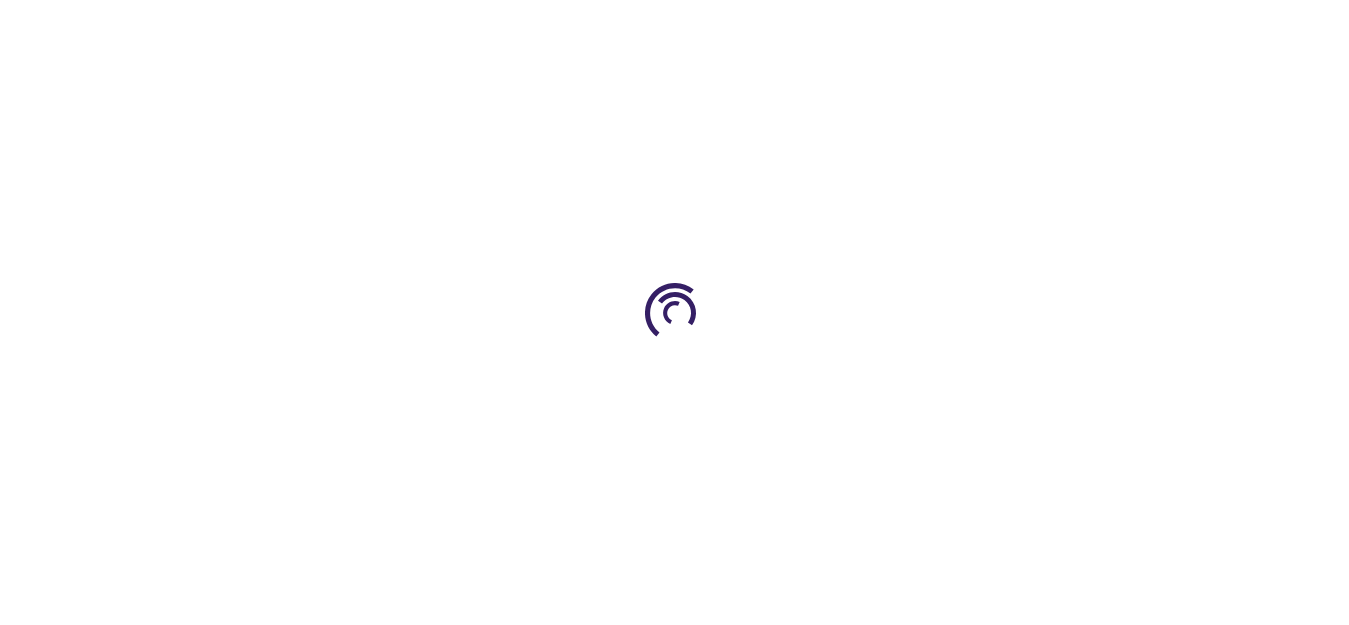 type on "0" 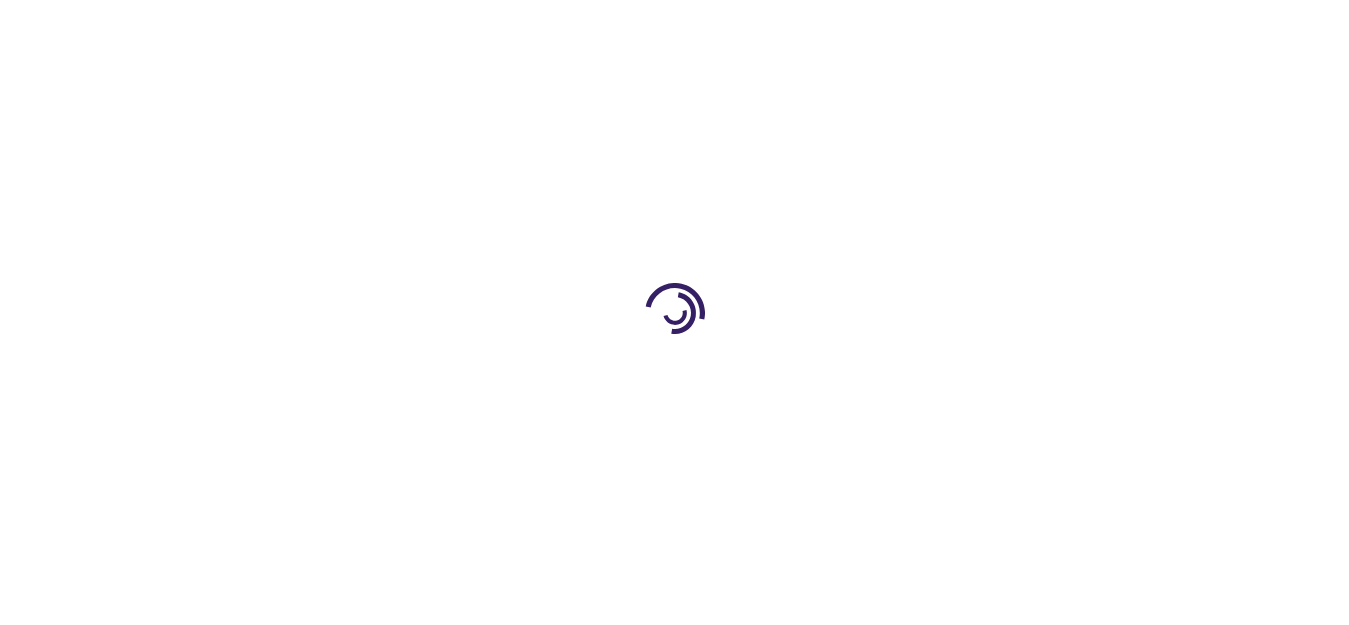 type on "0" 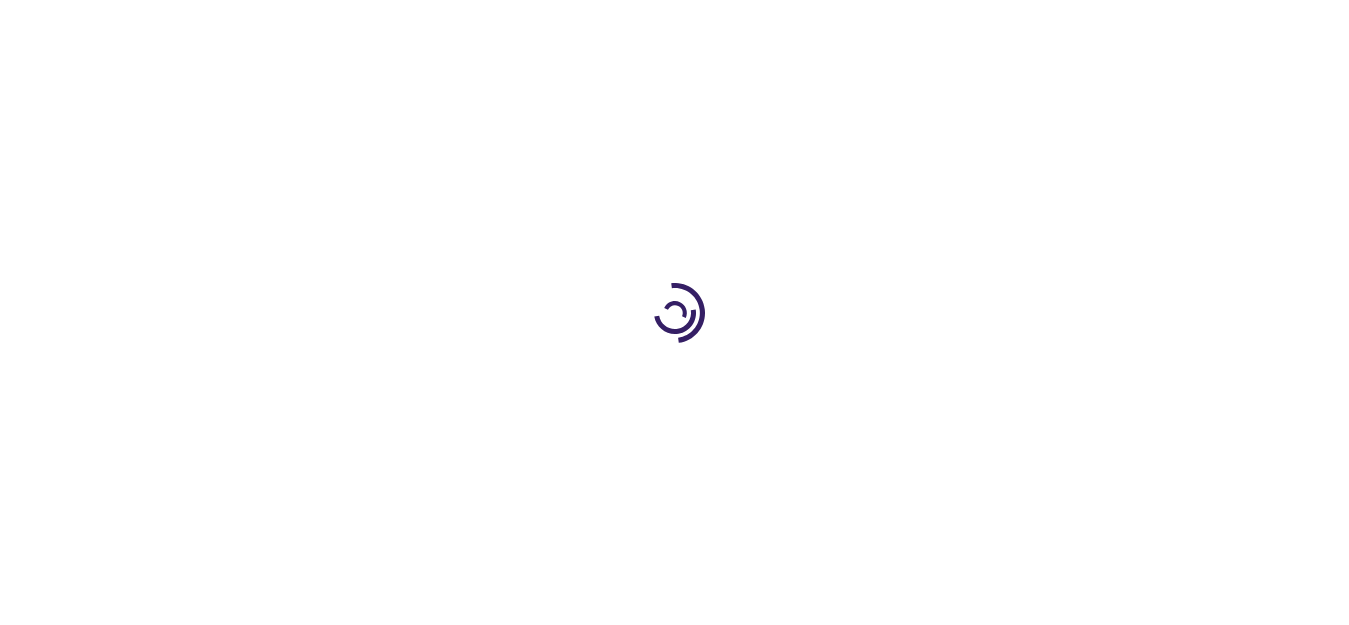 type on "0" 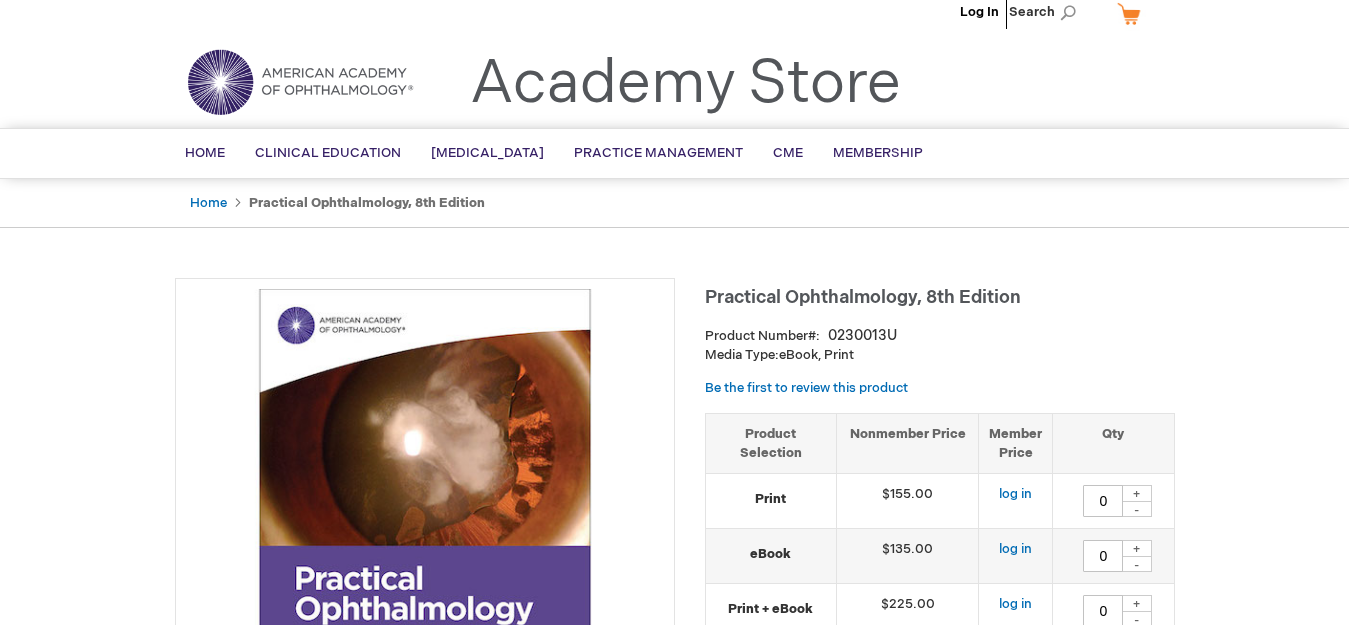 scroll, scrollTop: 0, scrollLeft: 0, axis: both 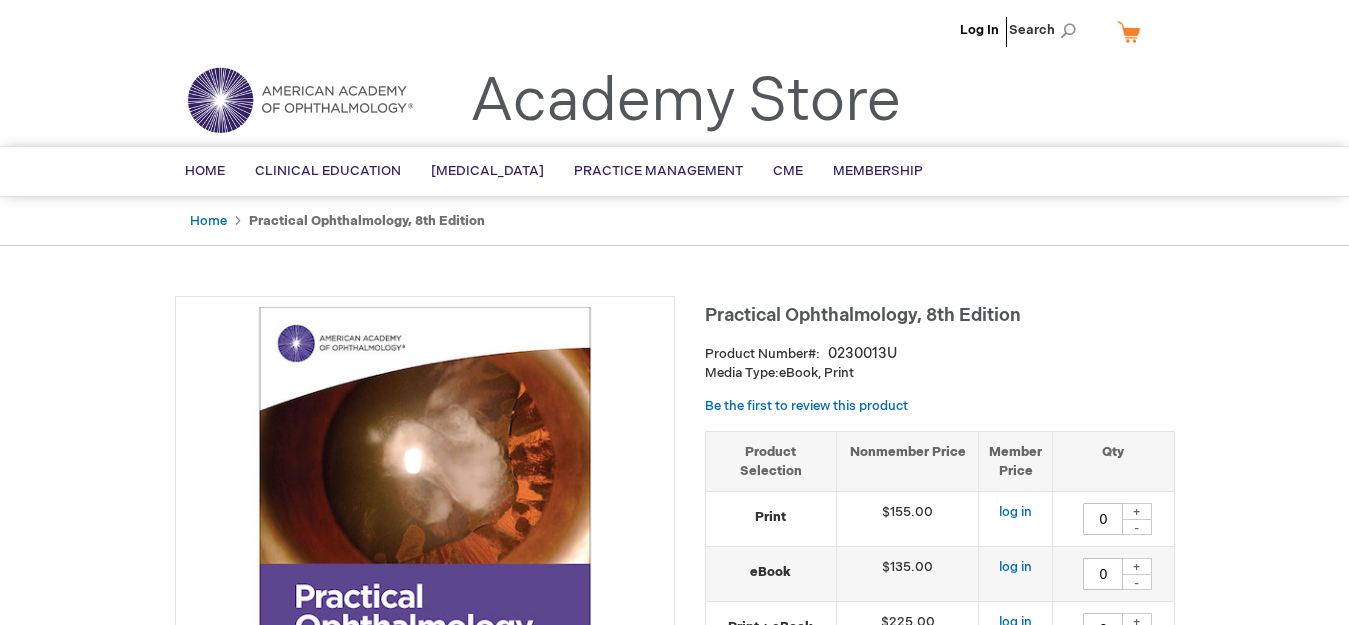 click on "Home
Practical Ophthalmology, 8th Edition" at bounding box center [675, 221] 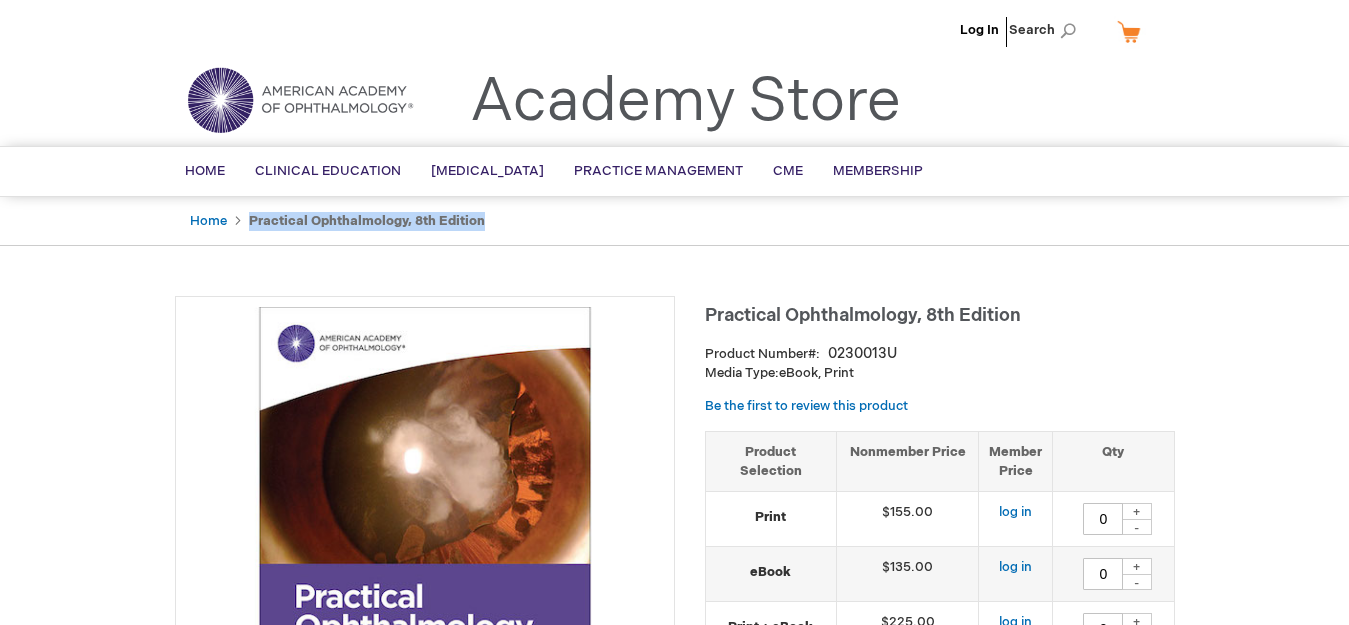drag, startPoint x: 477, startPoint y: 221, endPoint x: 247, endPoint y: 227, distance: 230.07825 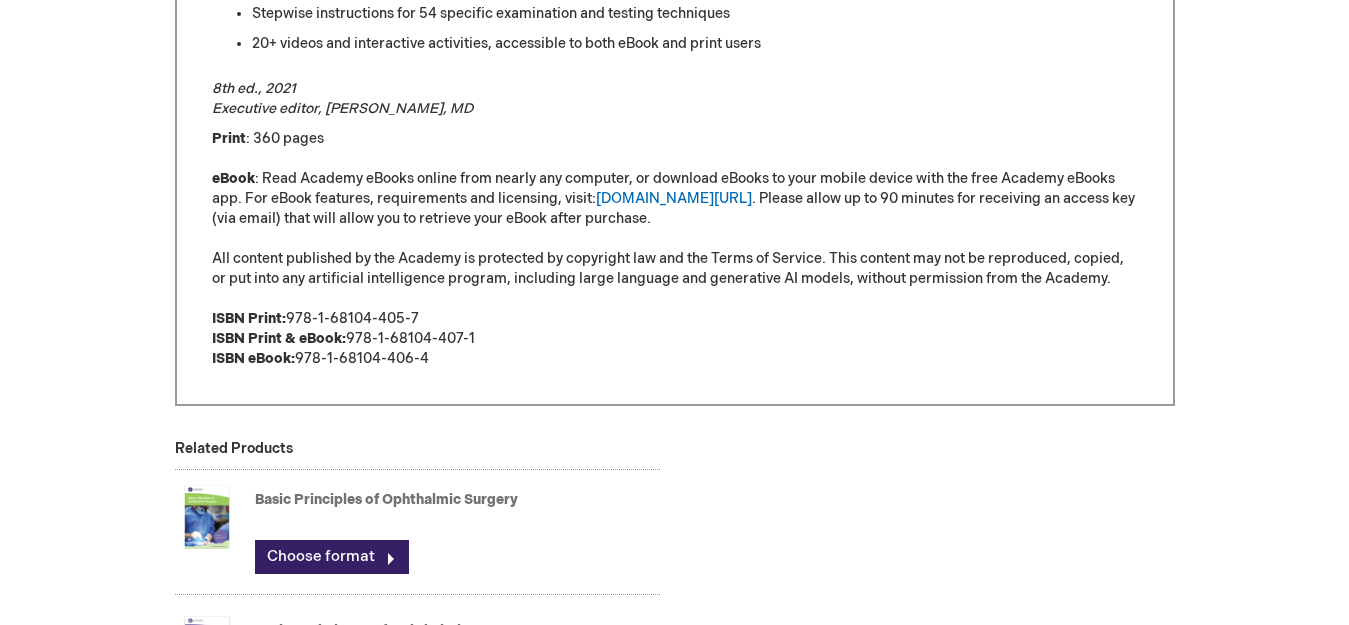 scroll, scrollTop: 1428, scrollLeft: 0, axis: vertical 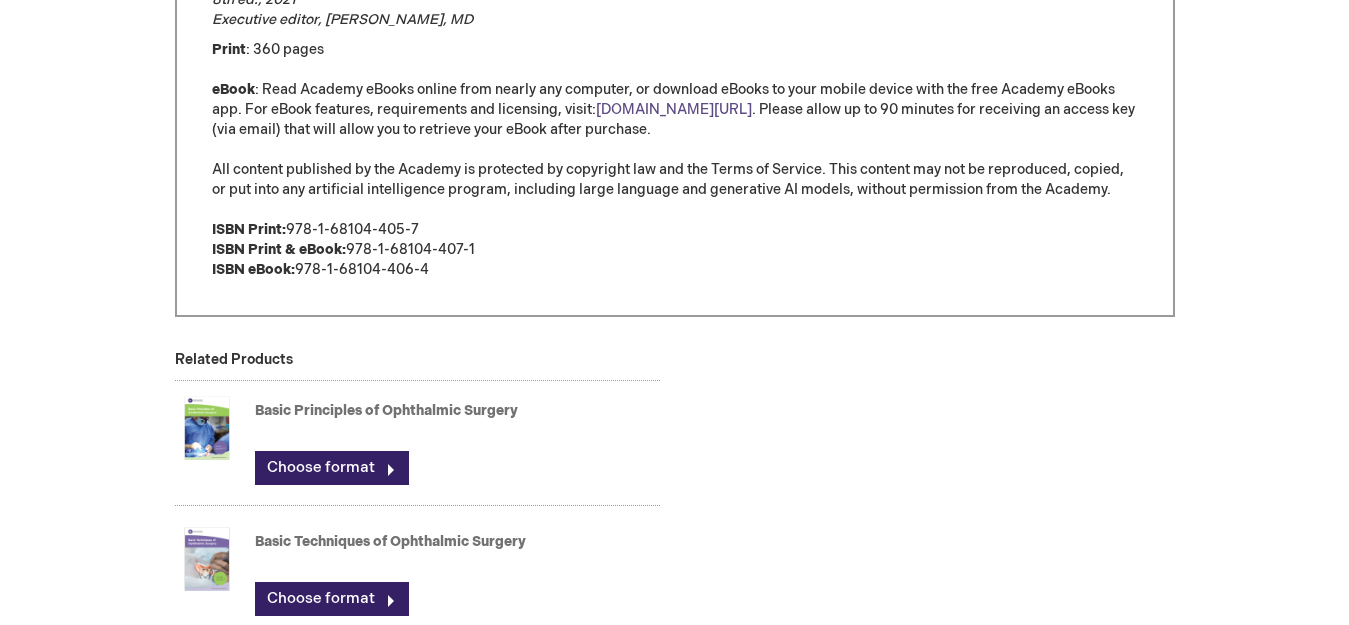 click on "aao.org/ebooks" at bounding box center [674, 109] 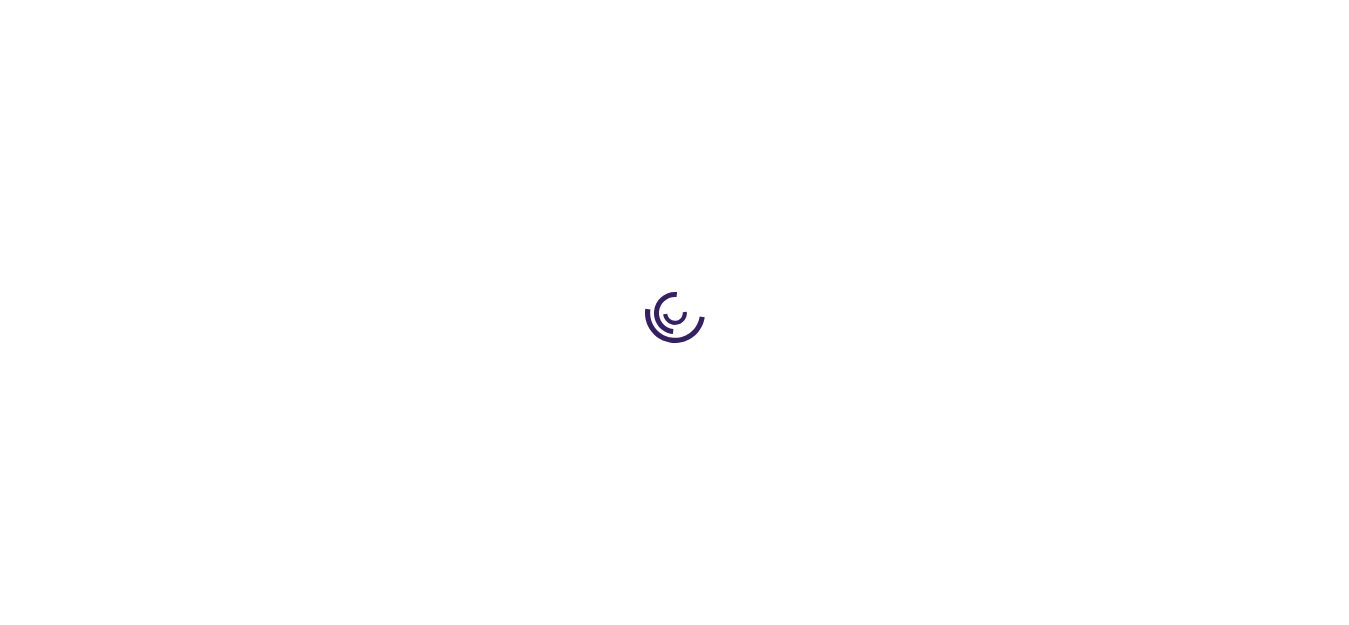 scroll, scrollTop: 0, scrollLeft: 0, axis: both 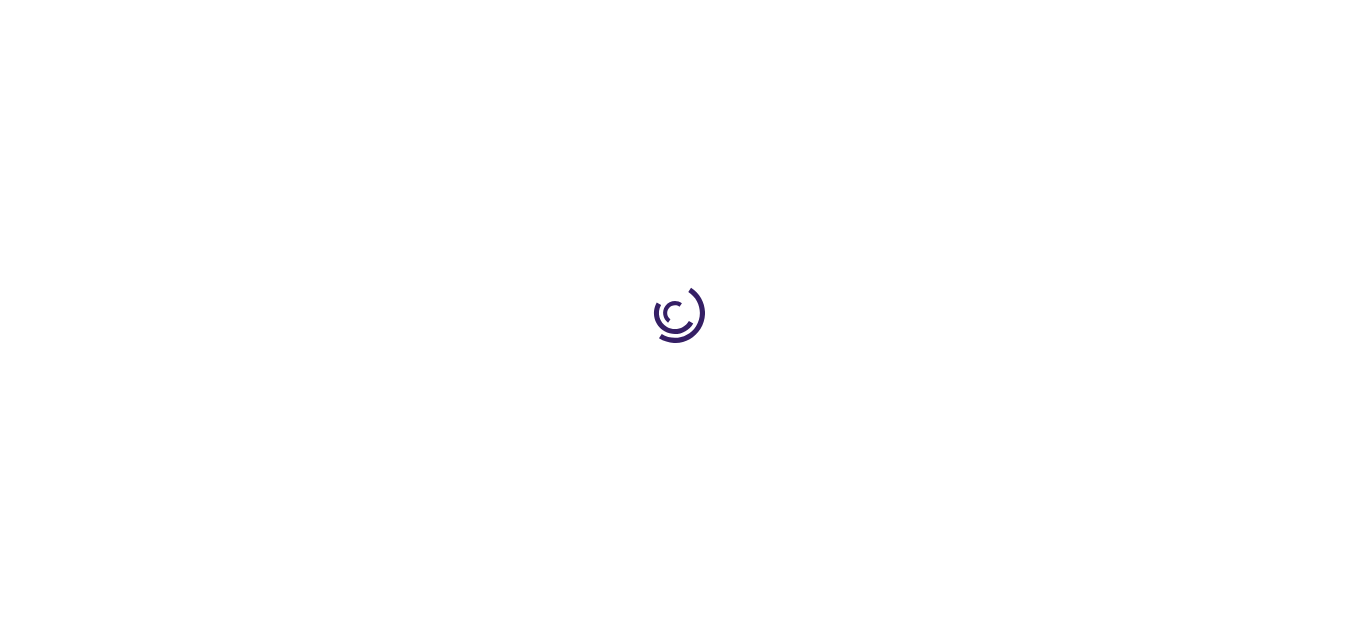 type on "0" 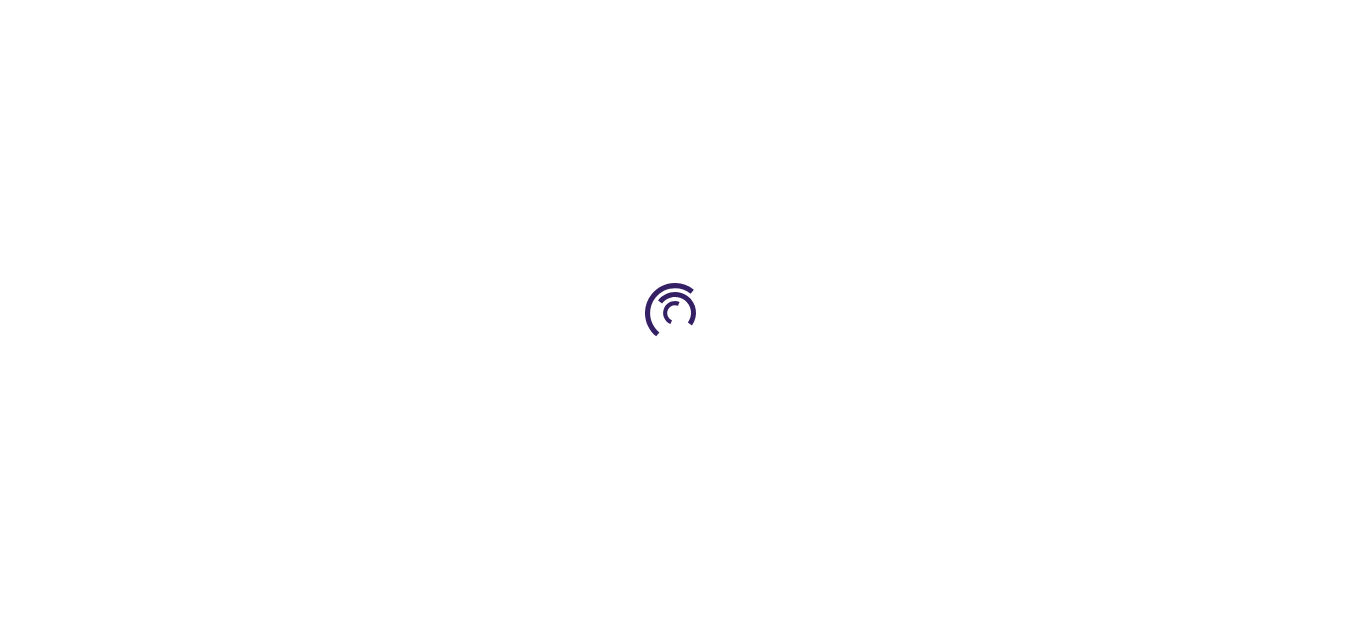 type on "0" 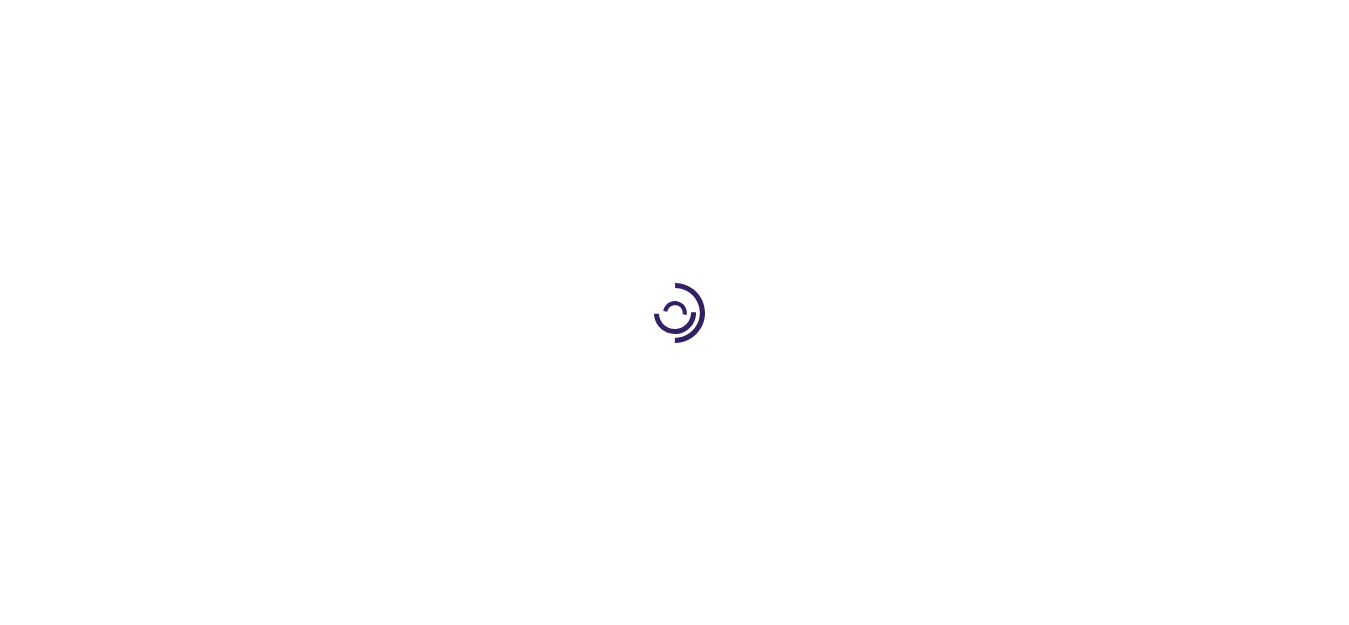 type on "0" 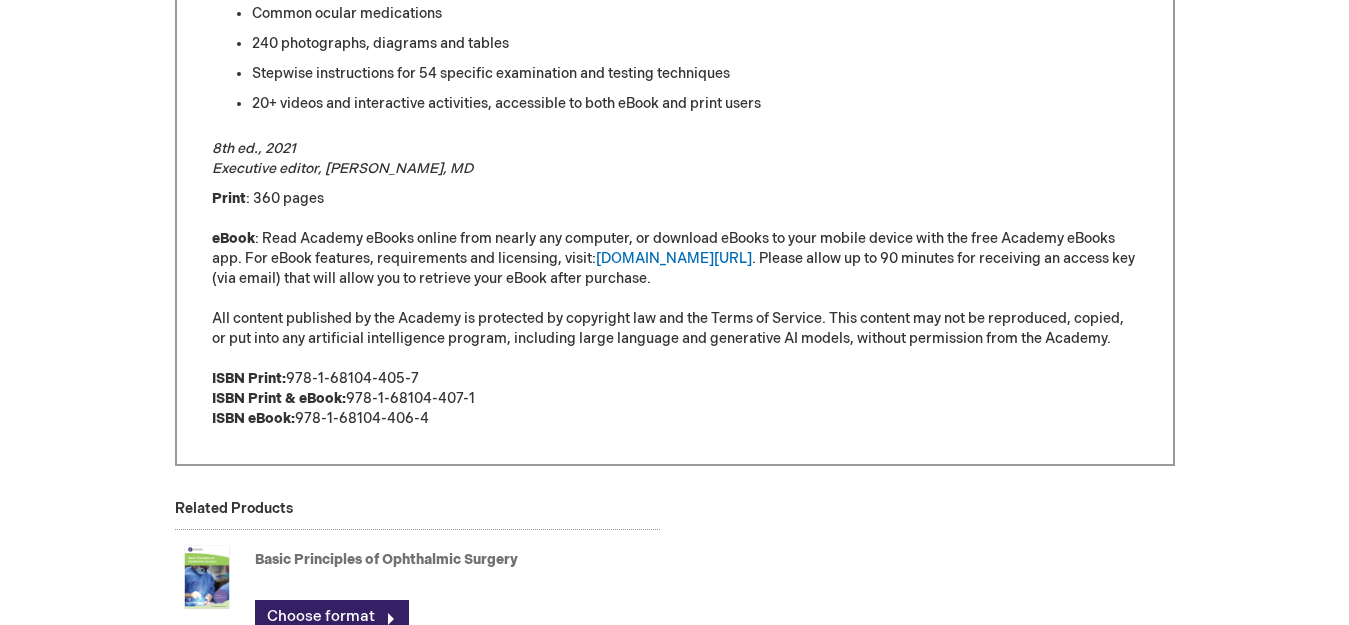 scroll, scrollTop: 1177, scrollLeft: 0, axis: vertical 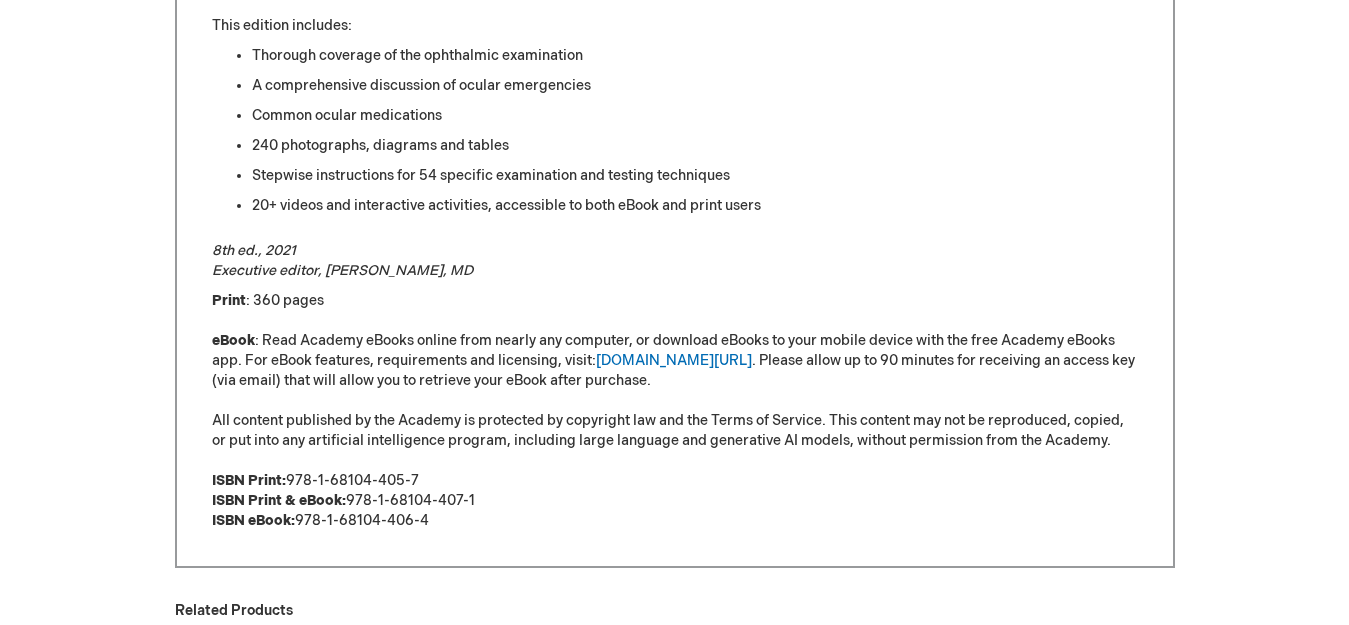 click on "Print : 360 pages    eBook : Read Academy eBooks online from nearly any computer, or download eBooks to your mobile device with the free Academy eBooks app. For eBook features, requirements and licensing, visit:  aao.org/ebooks . Please allow up to 90 minutes for receiving an access key (via email) that will allow you to retrieve your eBook after purchase. All content published by the Academy is protected by copyright law and the Terms of Service. This content may not be reproduced, copied, or put into any artificial intelligence program, including large language and generative AI models, without permission from the Academy. ISBN Print:  978-1-68104-405-7  ISBN Print & eBook:  978-1-68104-407-1  ISBN eBook:  978-1-68104-406-4" at bounding box center [675, 411] 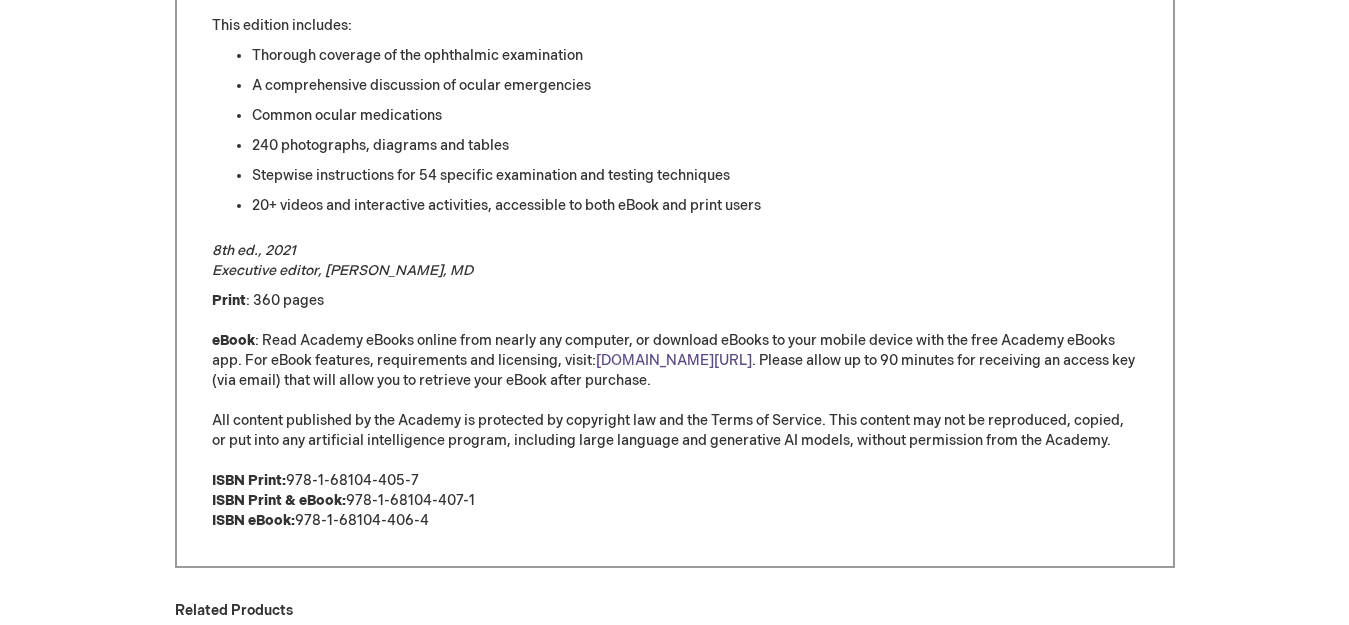 click on "aao.org/ebooks" at bounding box center (674, 360) 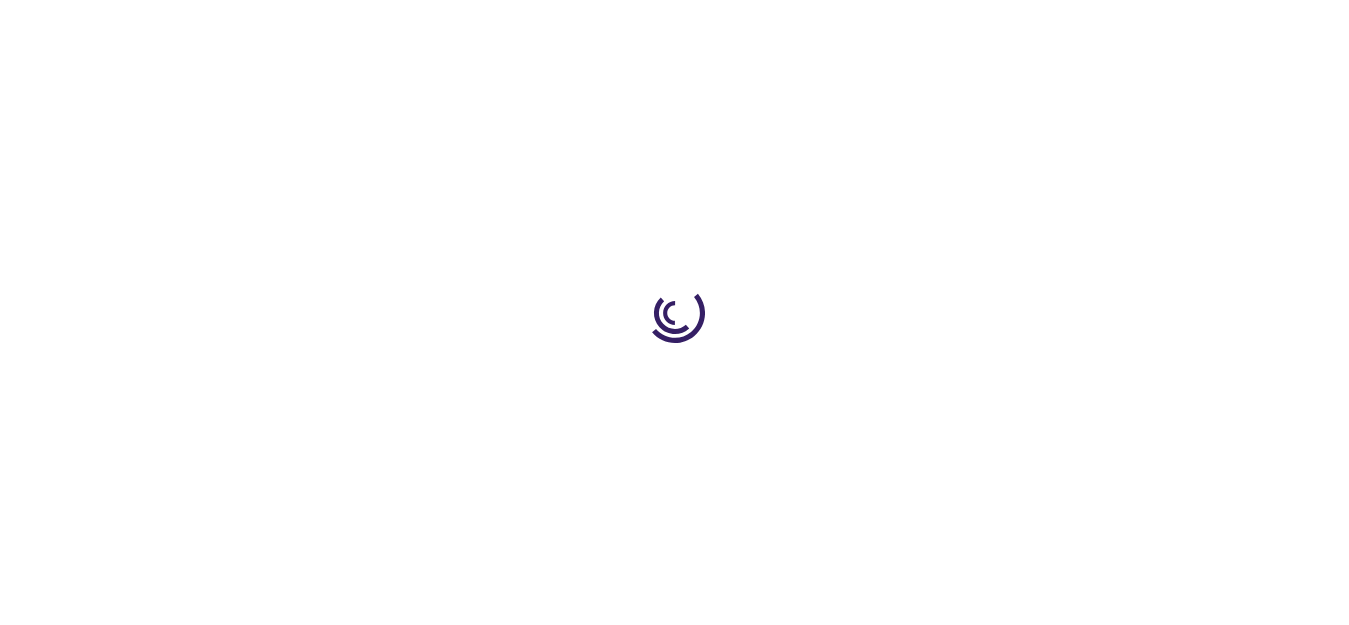 scroll, scrollTop: 0, scrollLeft: 0, axis: both 